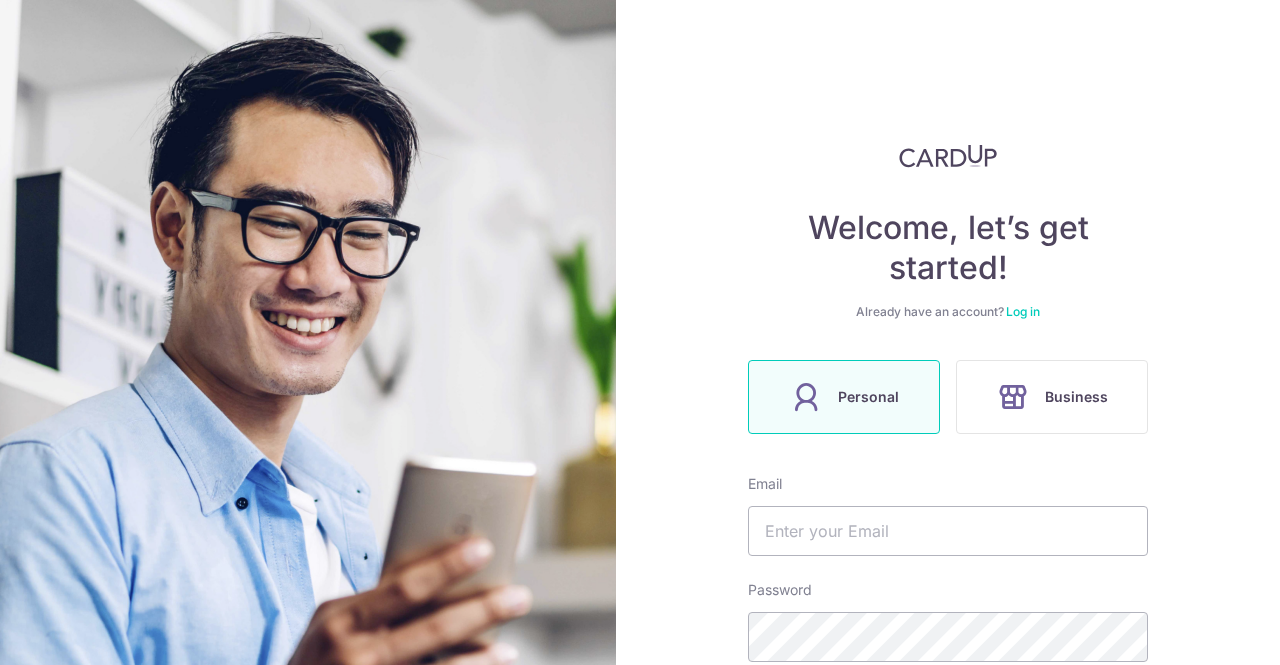 scroll, scrollTop: 0, scrollLeft: 0, axis: both 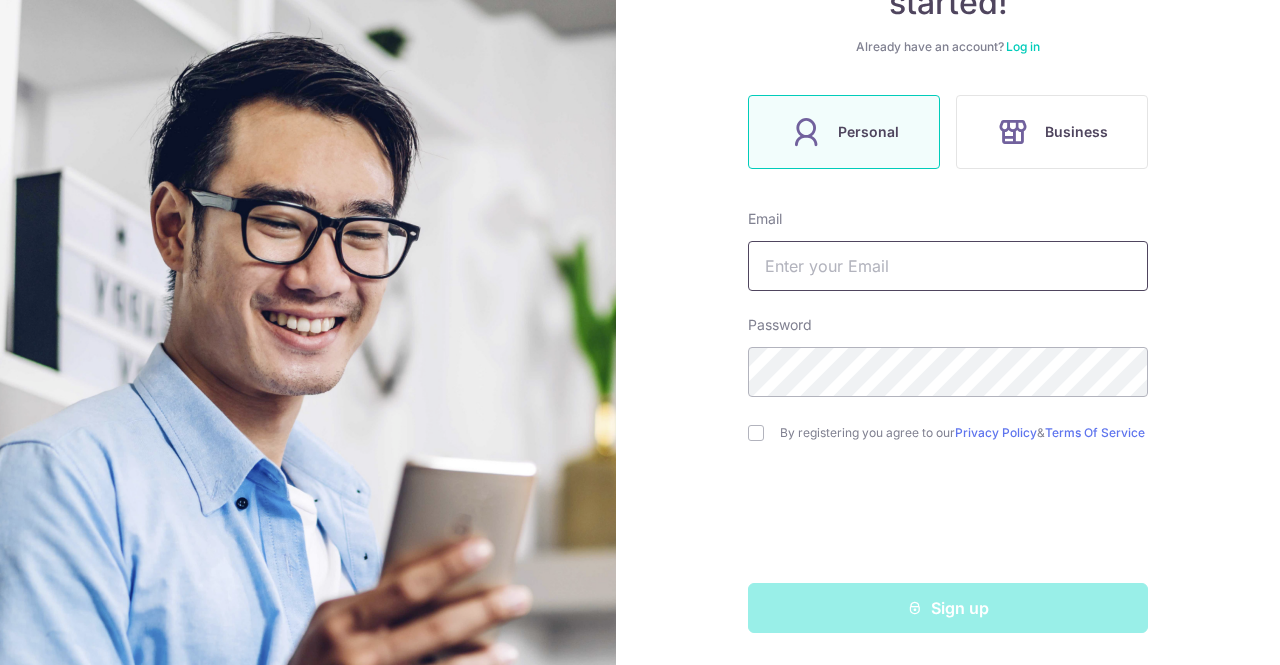 click at bounding box center [948, 266] 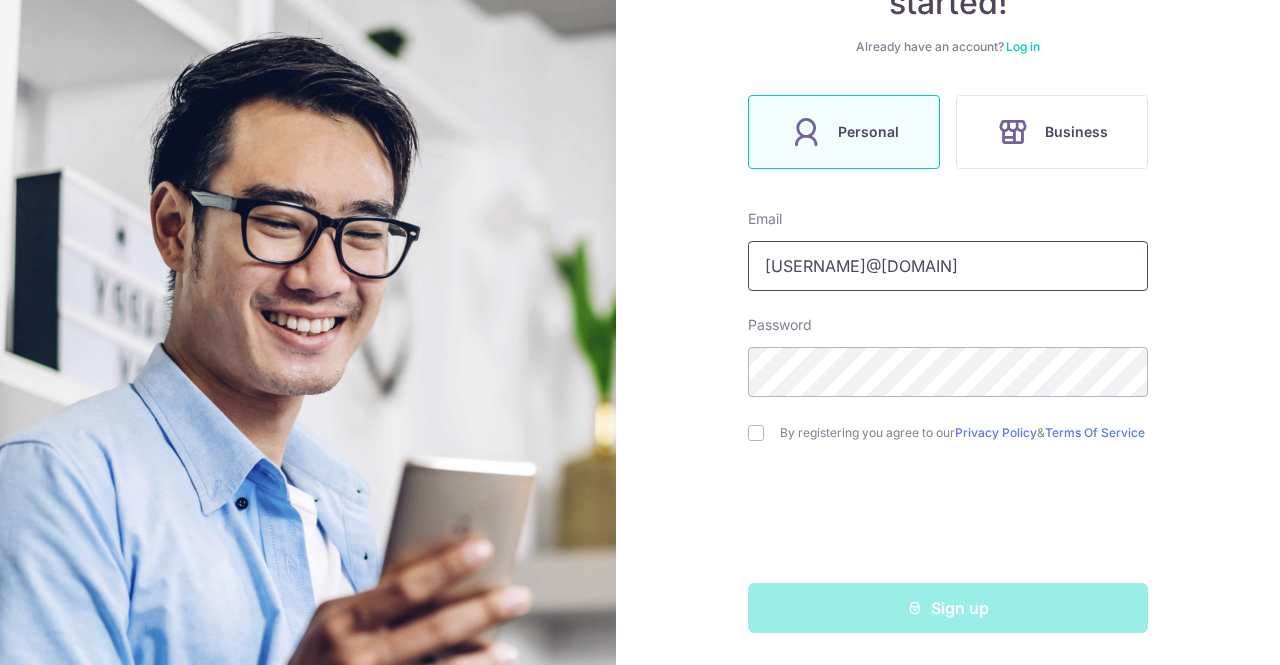 type on "[EMAIL]" 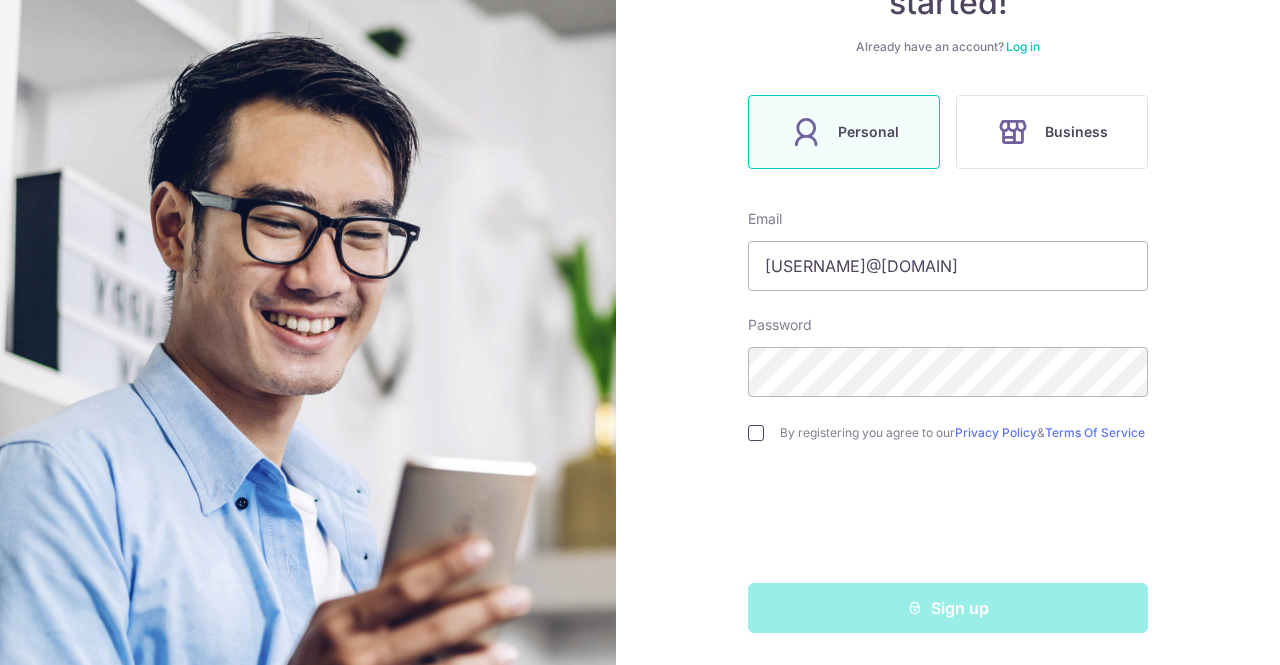 click at bounding box center (756, 433) 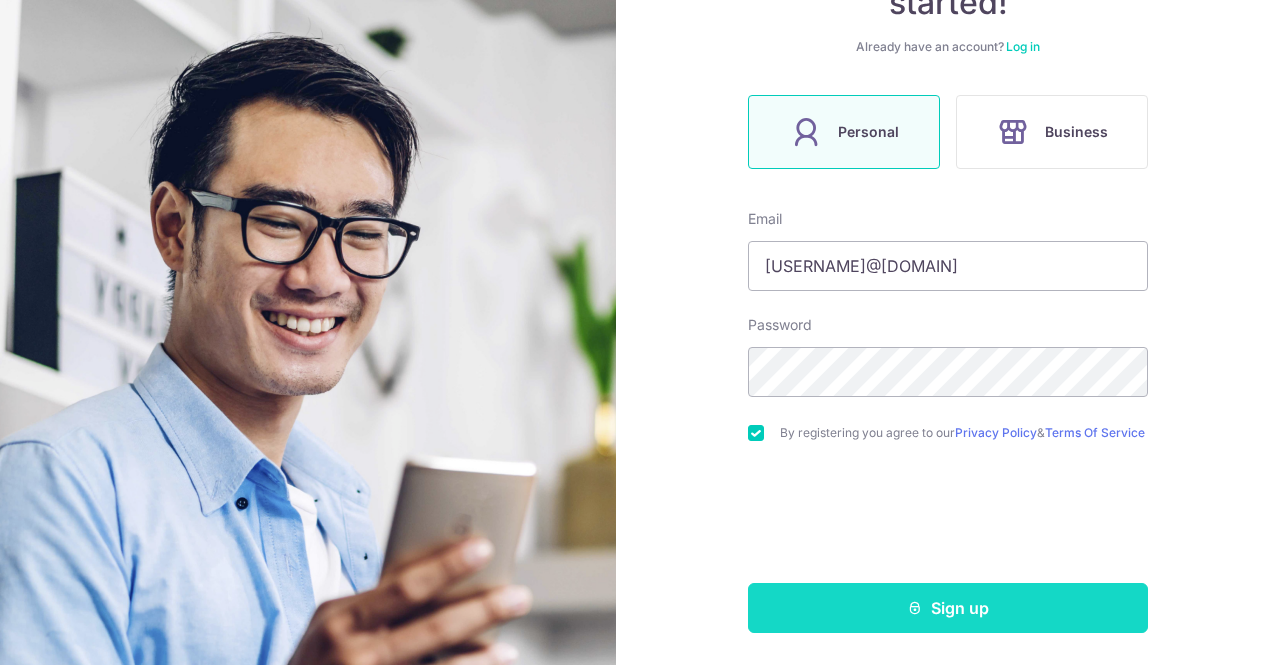 click on "Sign up" at bounding box center (948, 608) 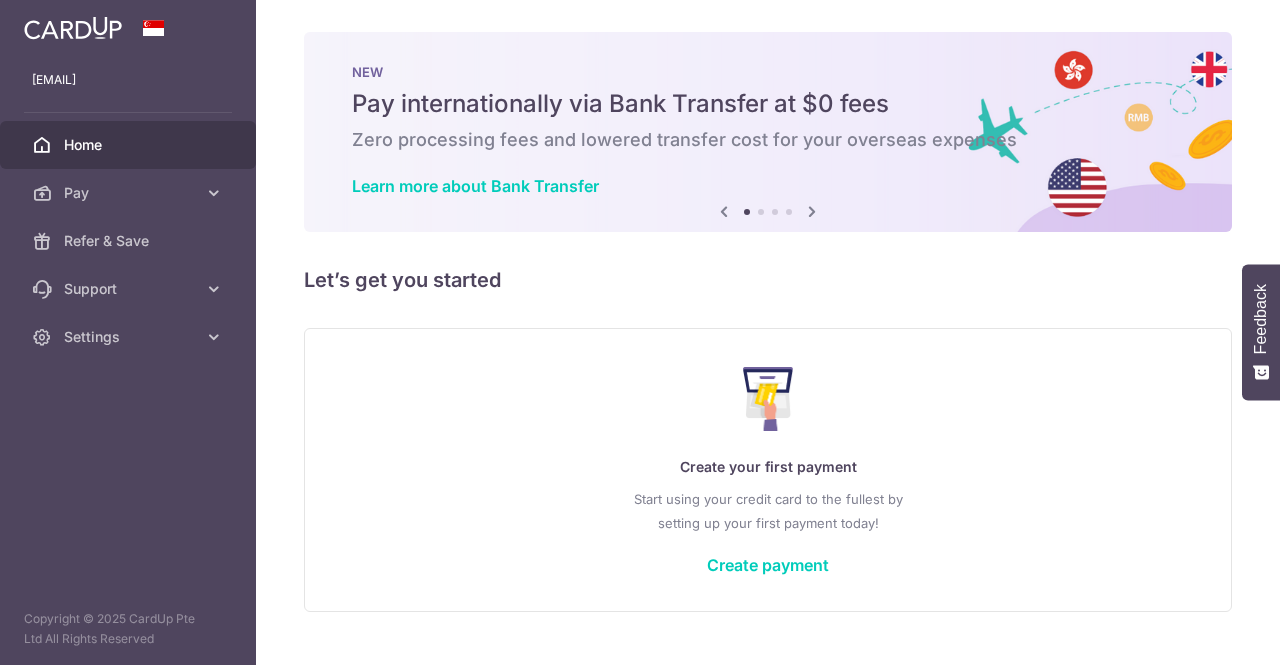 scroll, scrollTop: 0, scrollLeft: 0, axis: both 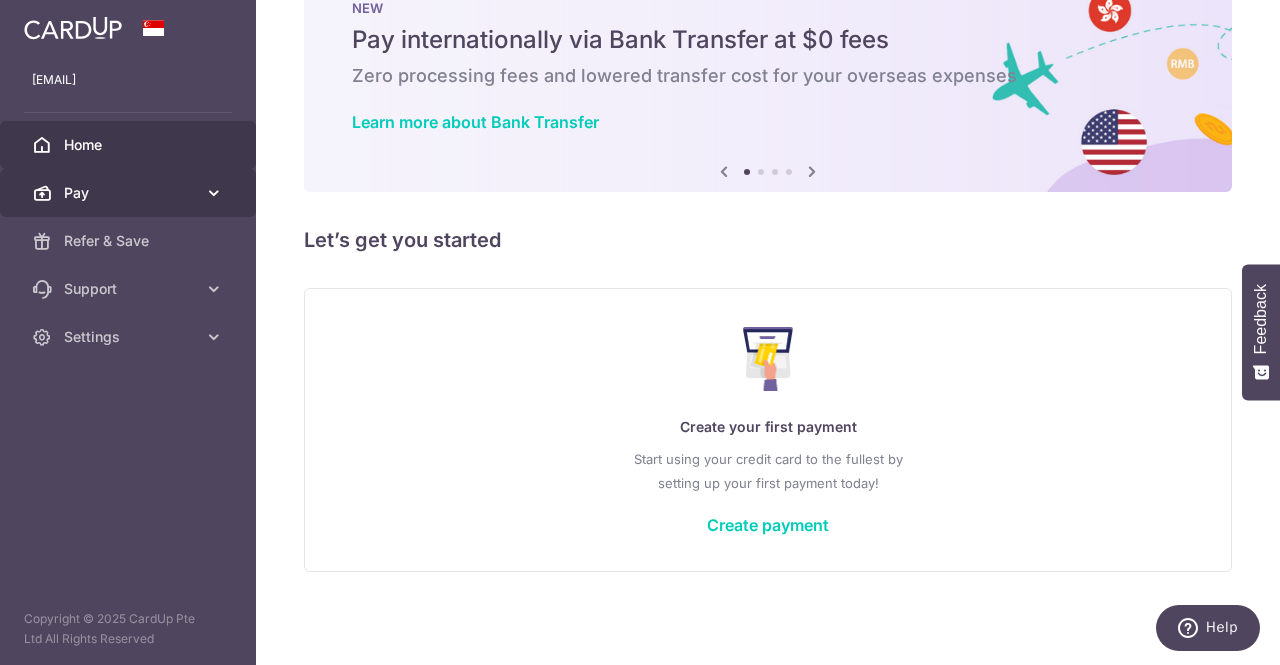 click at bounding box center [214, 193] 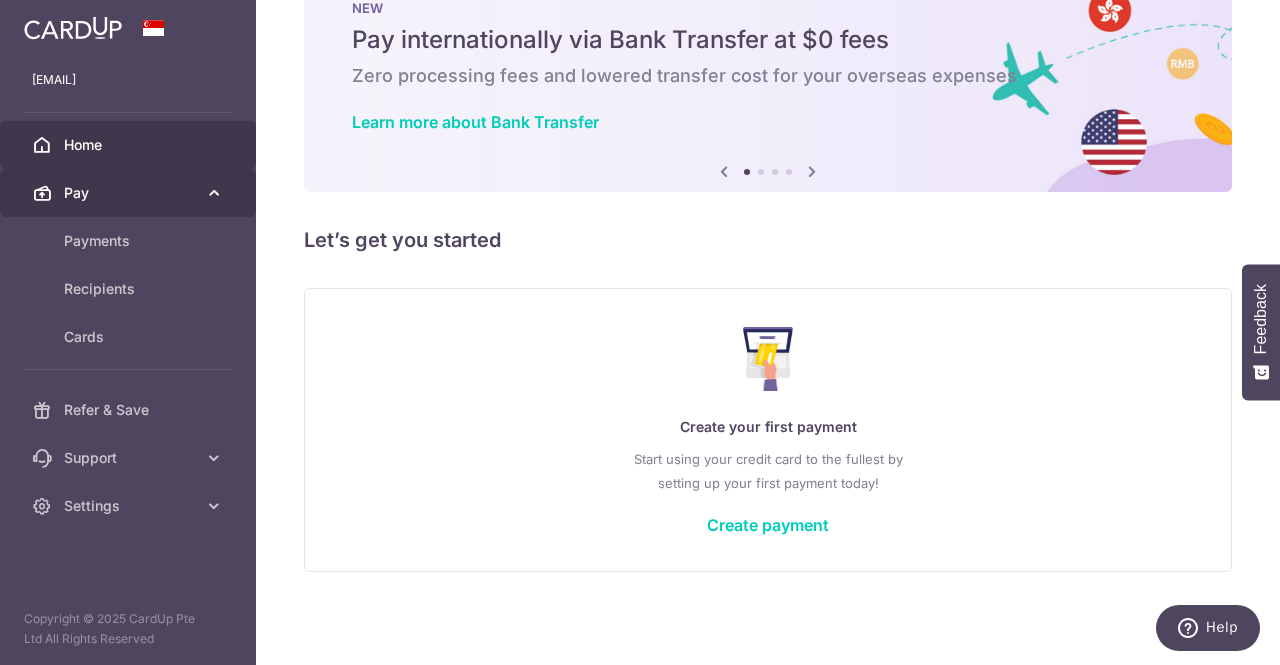 click at bounding box center [214, 193] 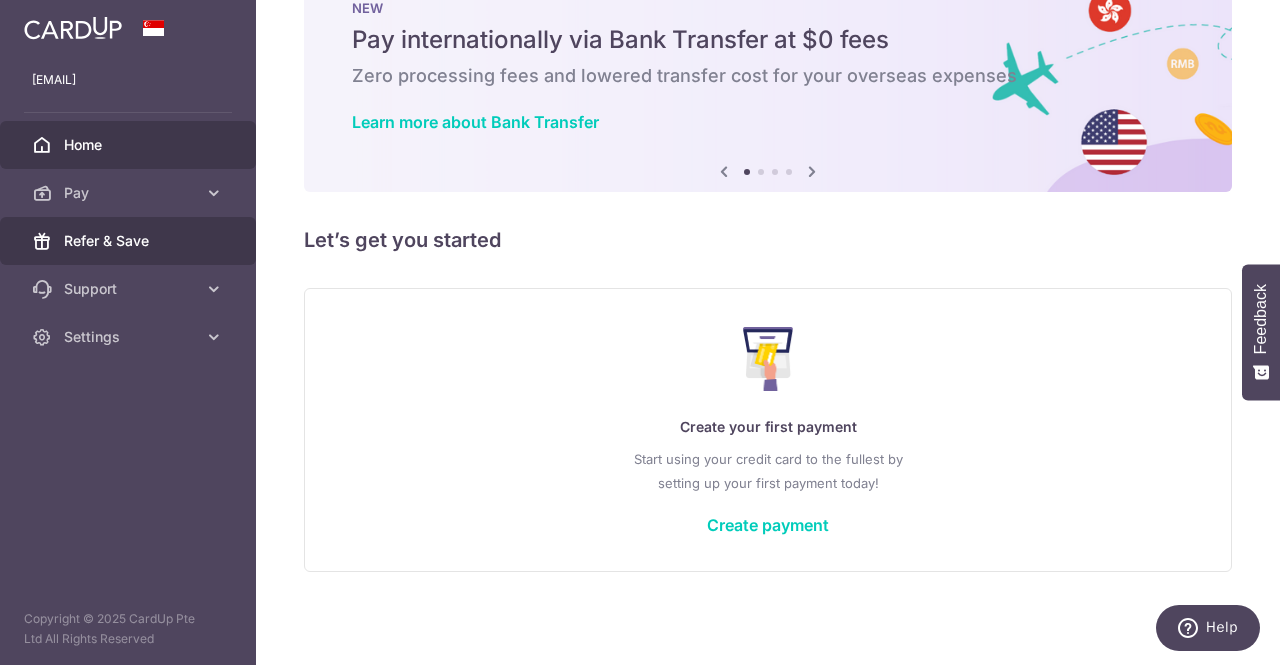 click on "Refer & Save" at bounding box center [130, 241] 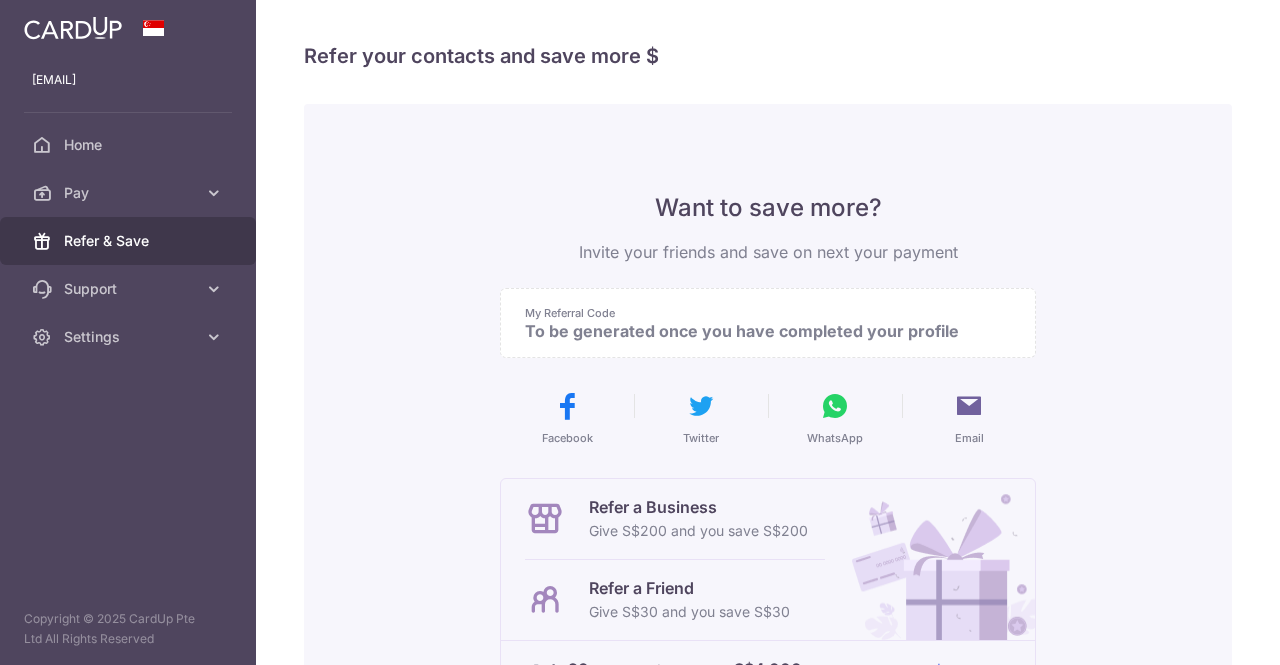scroll, scrollTop: 0, scrollLeft: 0, axis: both 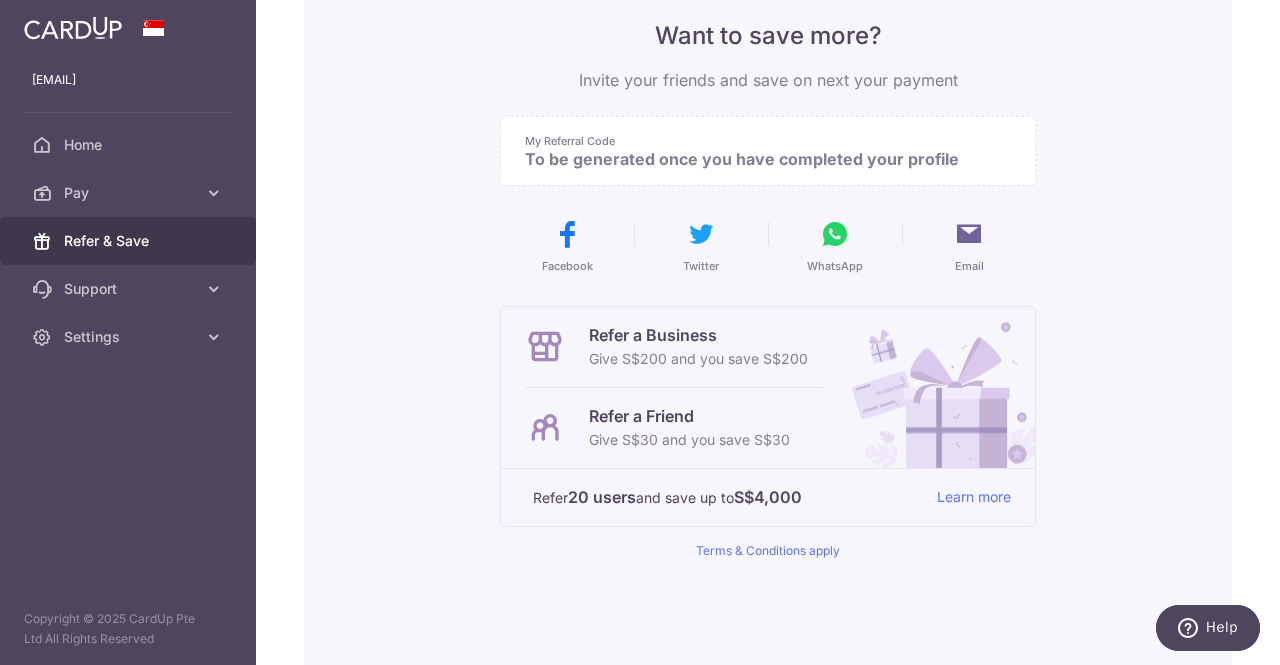 click on "Give S$30 and you save S$30" at bounding box center [689, 440] 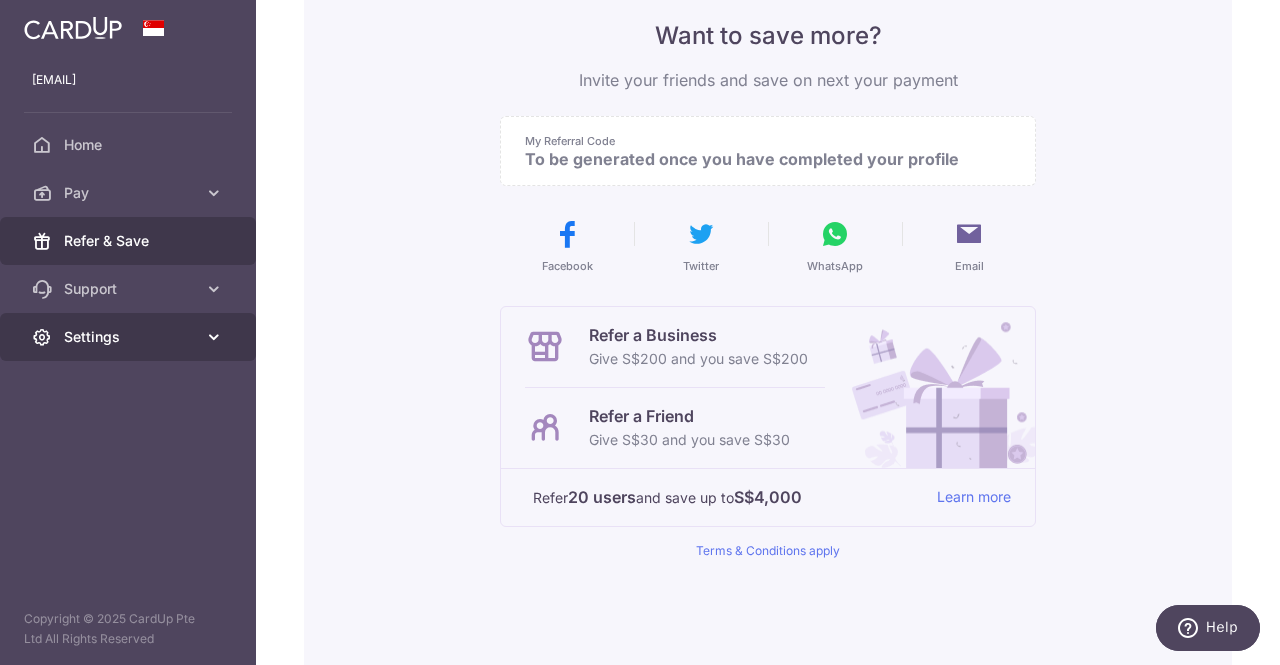 click at bounding box center (214, 337) 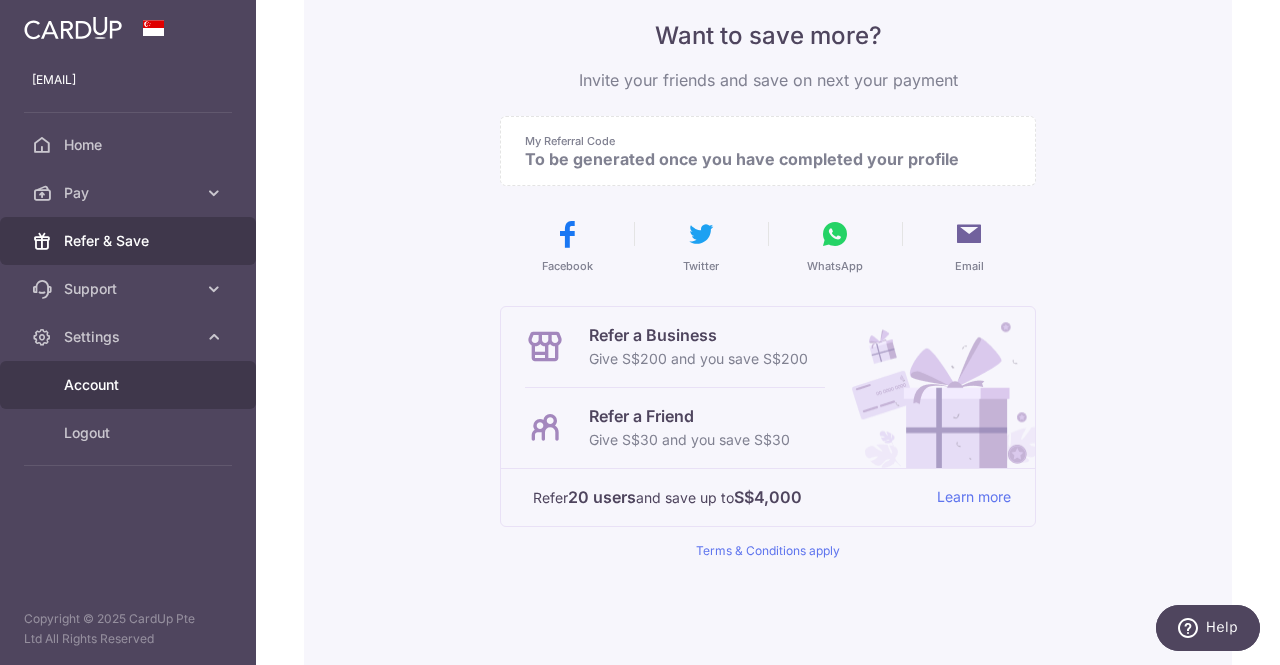 click on "Account" at bounding box center (130, 385) 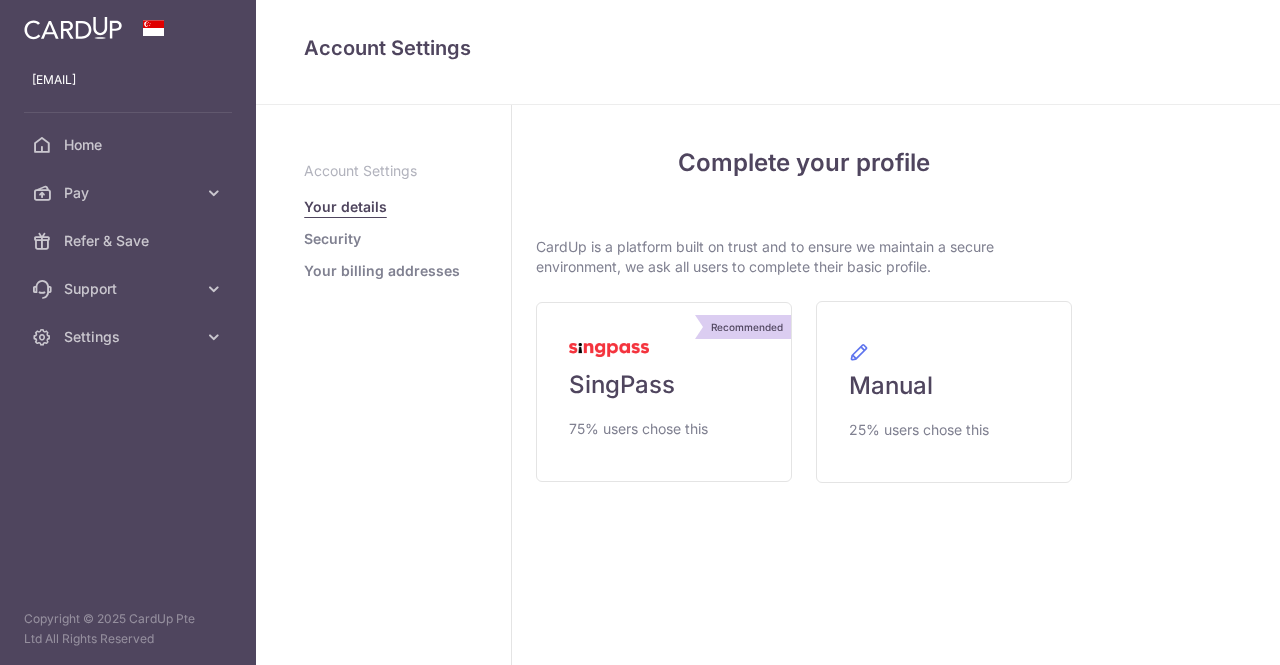 scroll, scrollTop: 0, scrollLeft: 0, axis: both 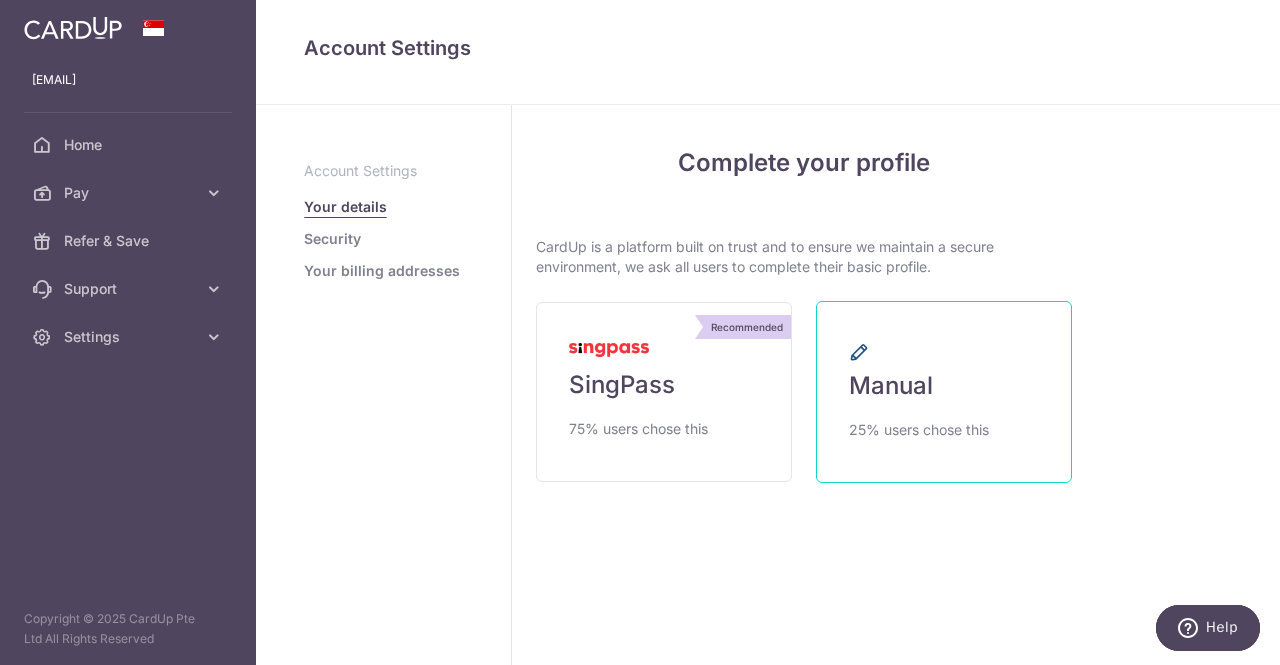 click on "Manual" at bounding box center [891, 386] 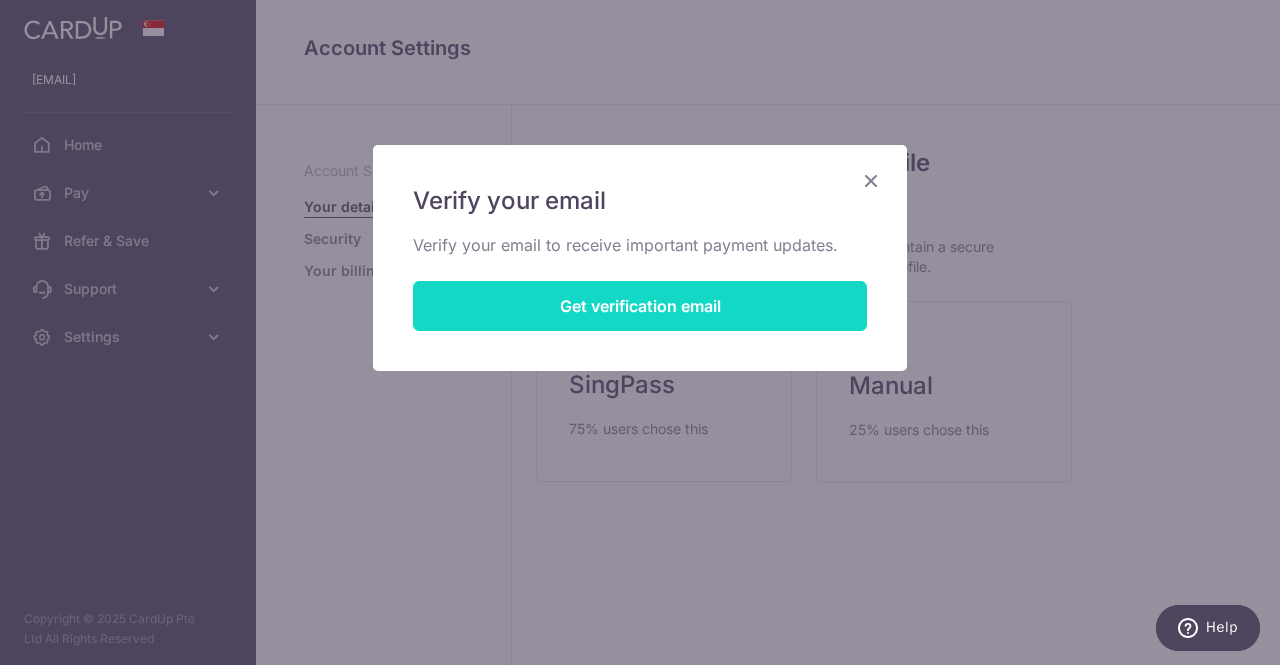 click on "Get verification email" at bounding box center (640, 306) 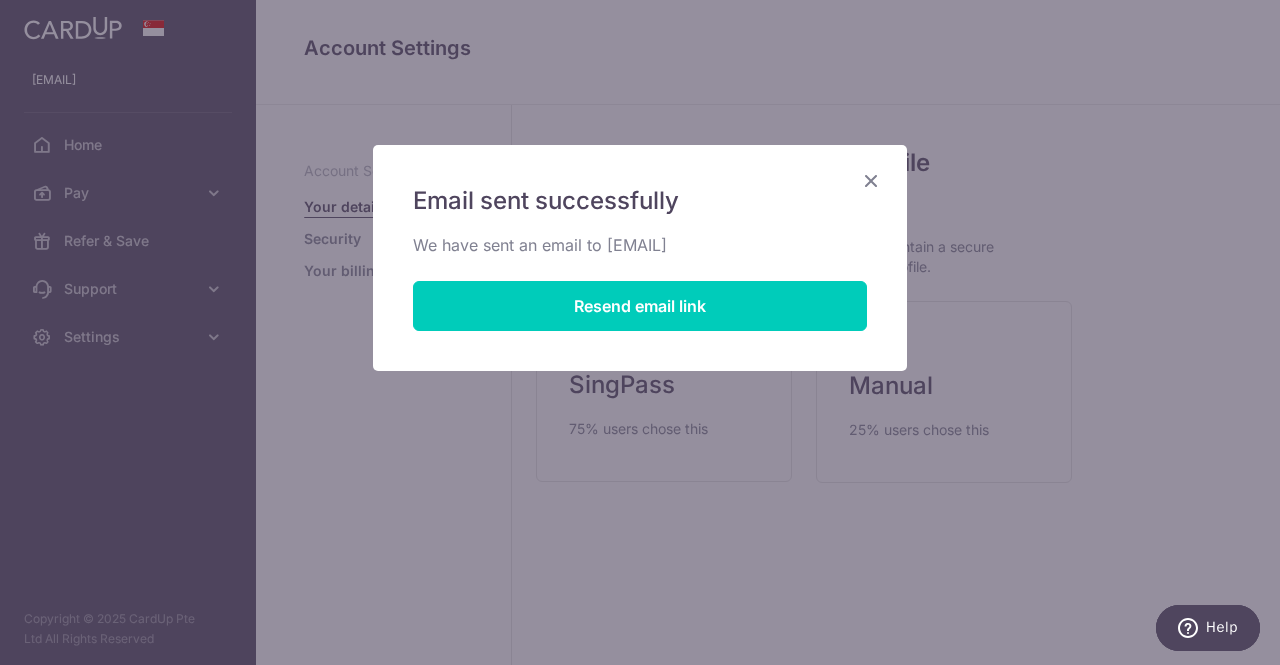 click at bounding box center [871, 180] 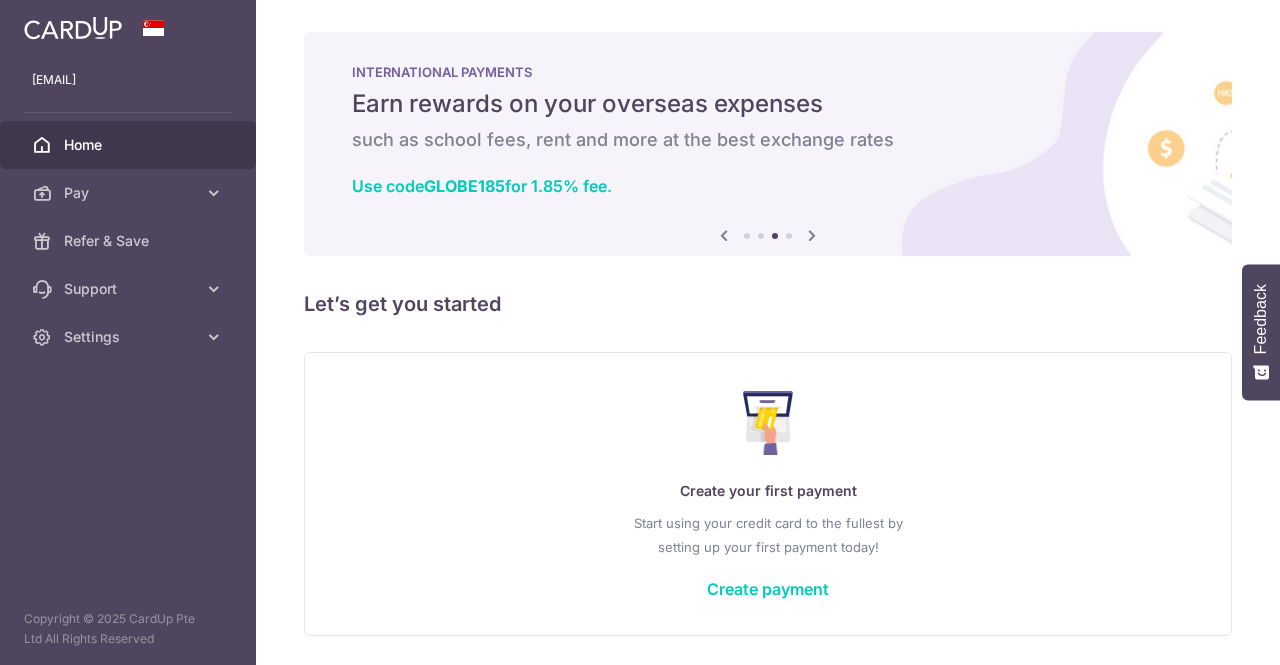 scroll, scrollTop: 0, scrollLeft: 0, axis: both 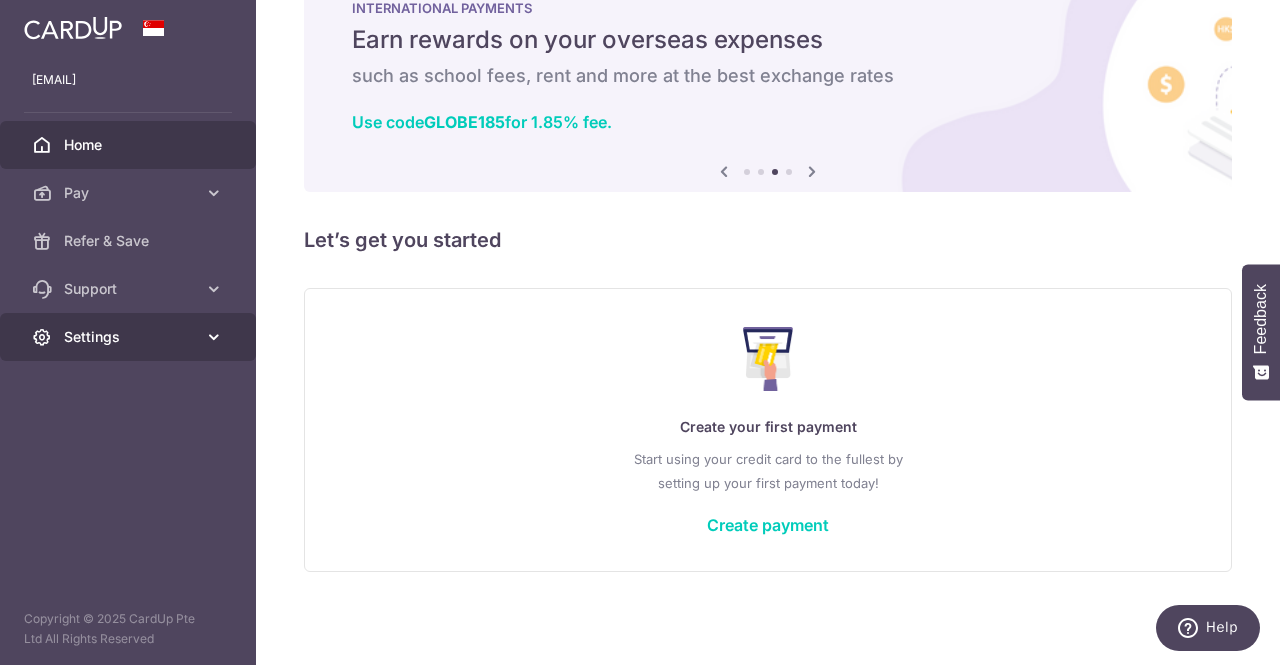 click on "Settings" at bounding box center (128, 337) 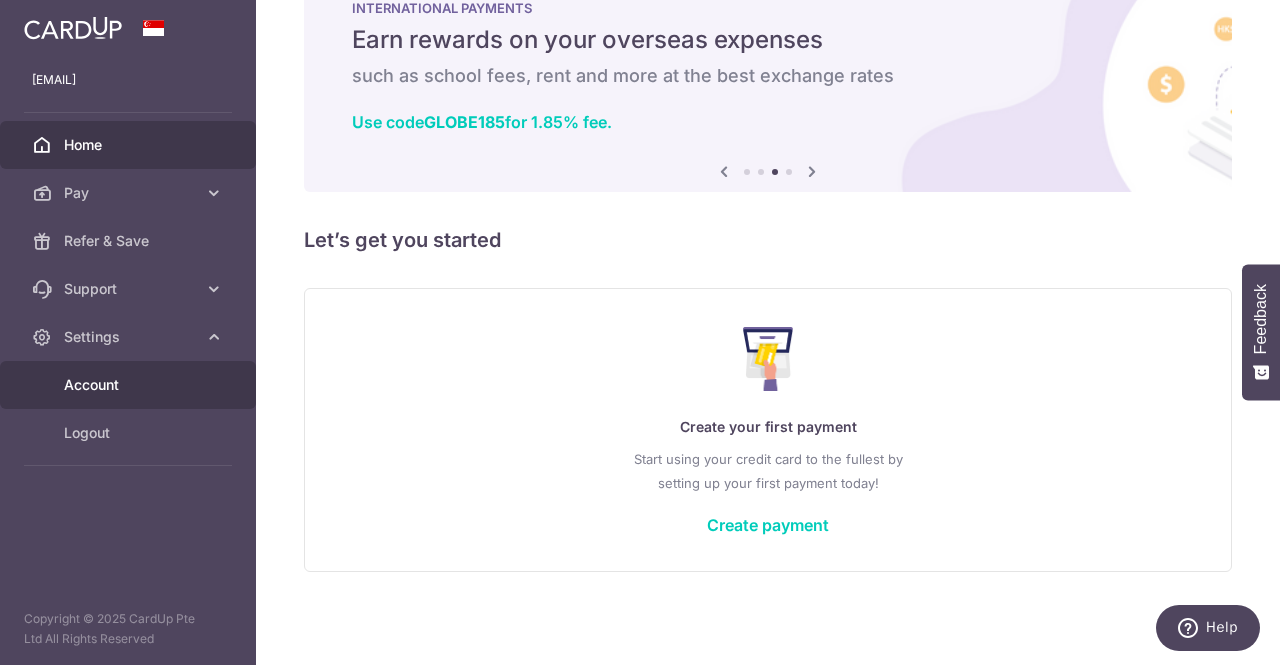 click on "Account" at bounding box center (130, 385) 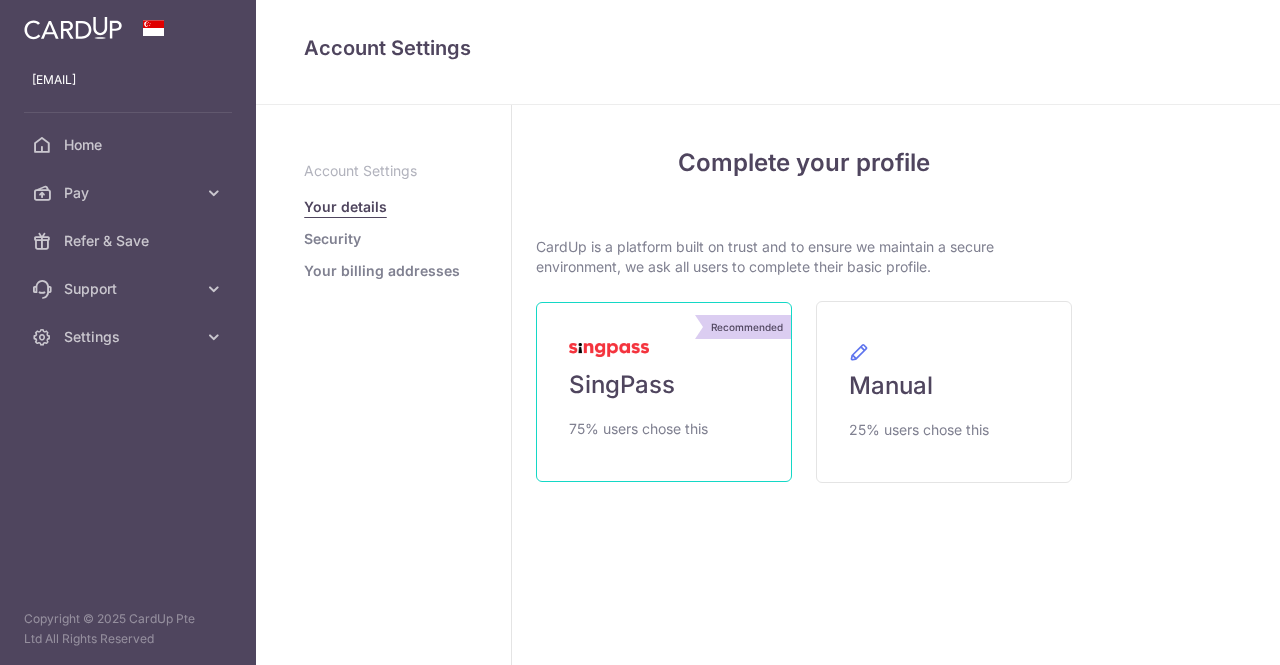 scroll, scrollTop: 0, scrollLeft: 0, axis: both 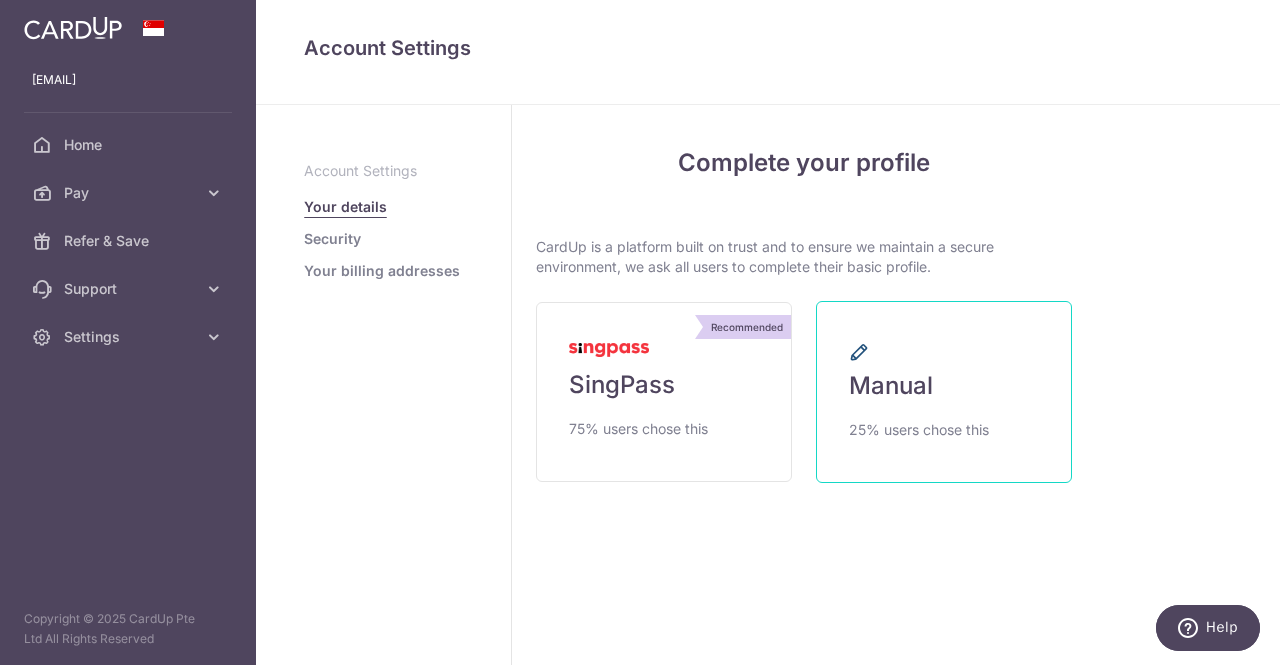 click on "25% users chose this" at bounding box center (919, 430) 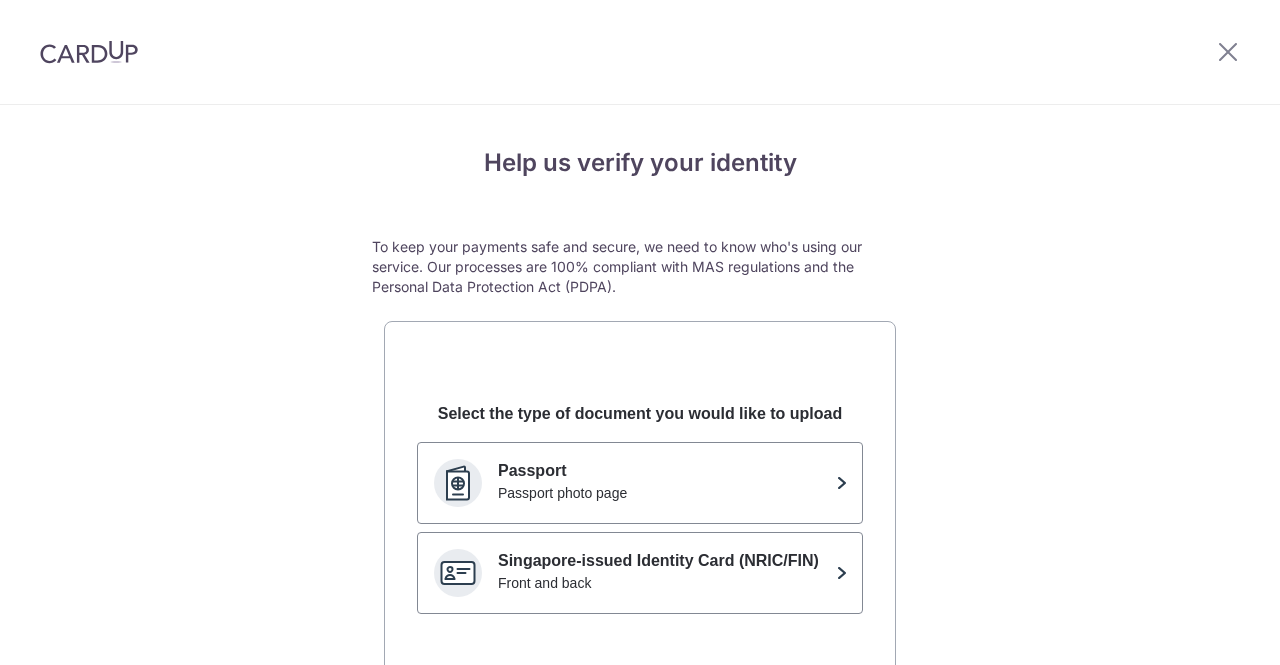 scroll, scrollTop: 0, scrollLeft: 0, axis: both 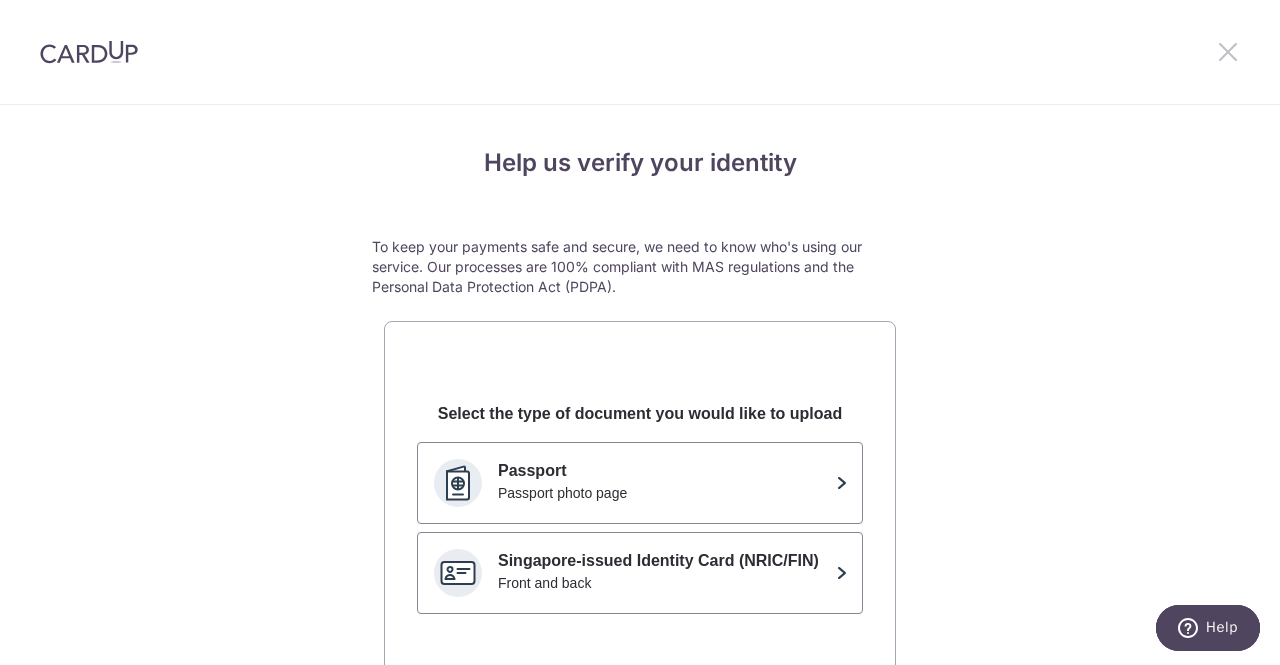 click at bounding box center [1228, 51] 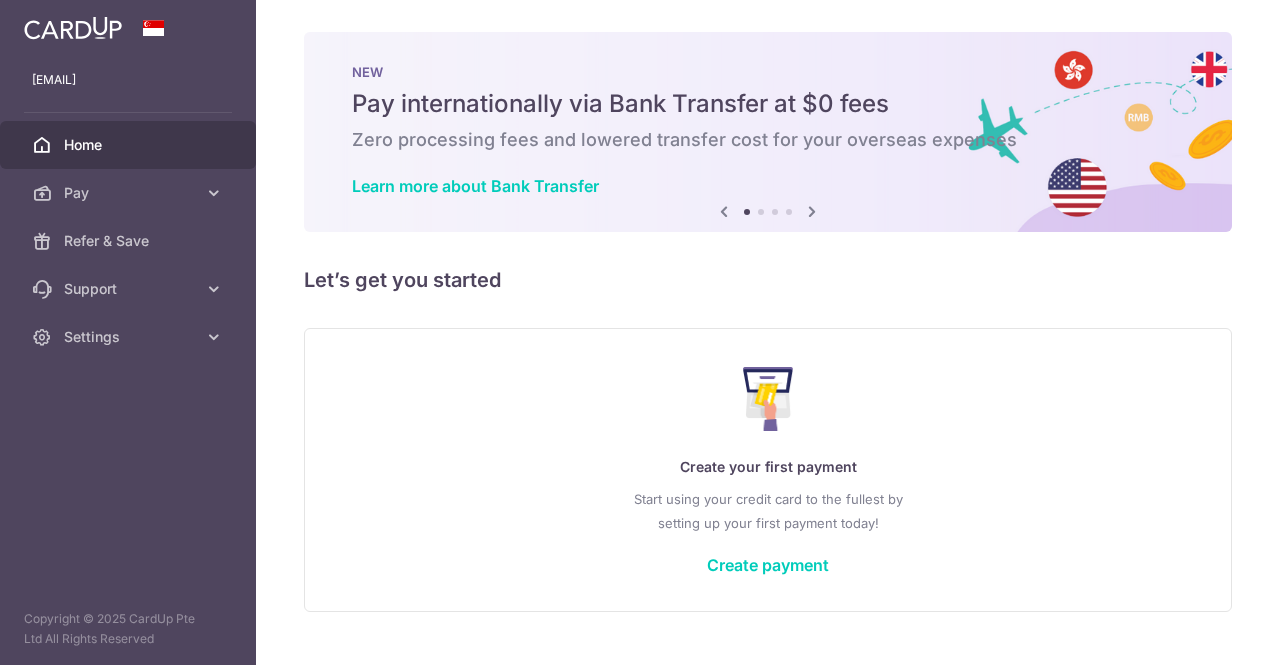 scroll, scrollTop: 0, scrollLeft: 0, axis: both 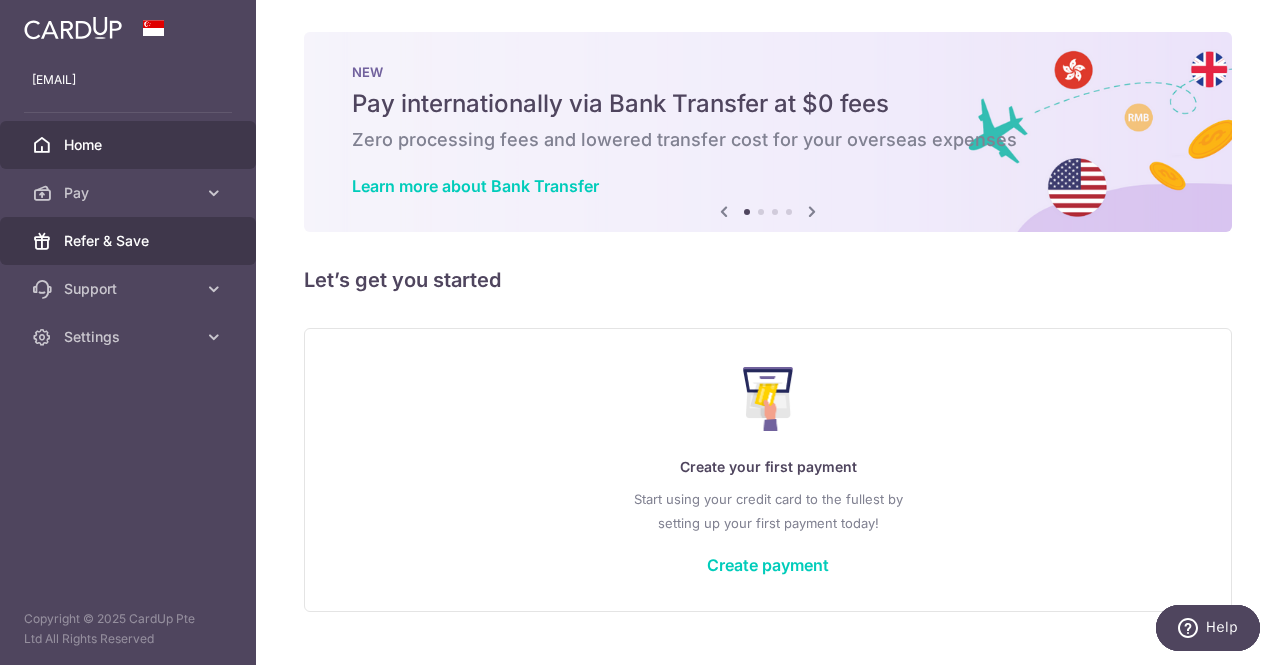 click on "Refer & Save" at bounding box center (128, 241) 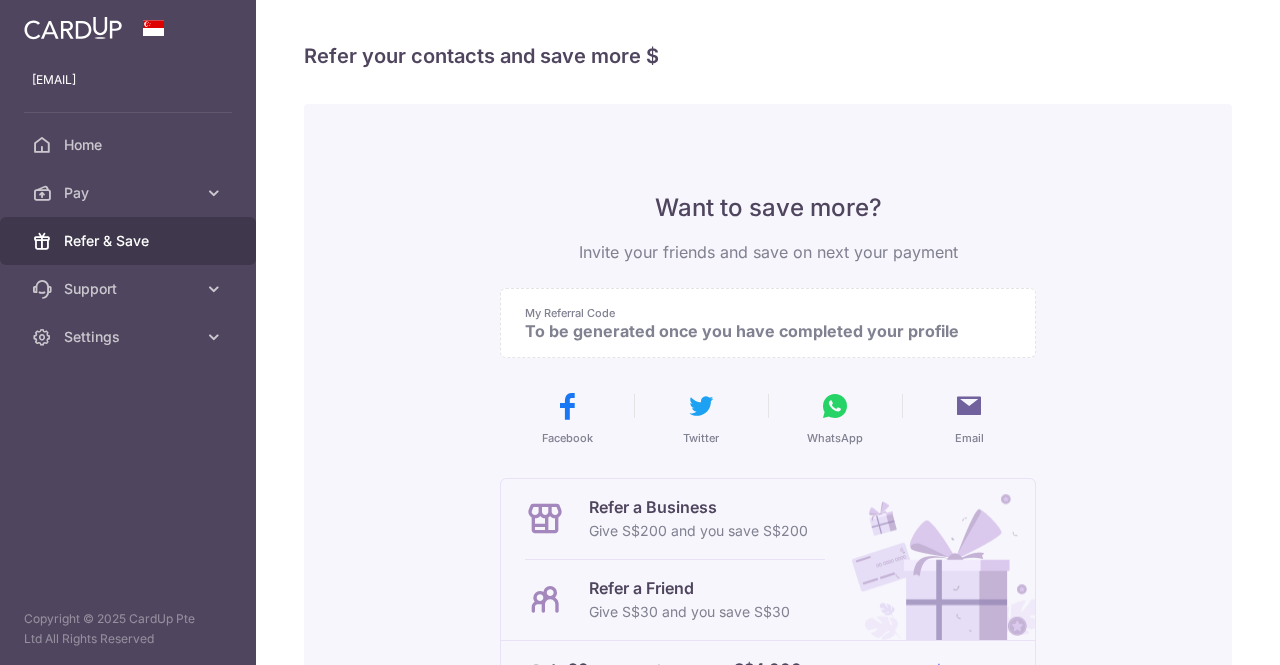 scroll, scrollTop: 0, scrollLeft: 0, axis: both 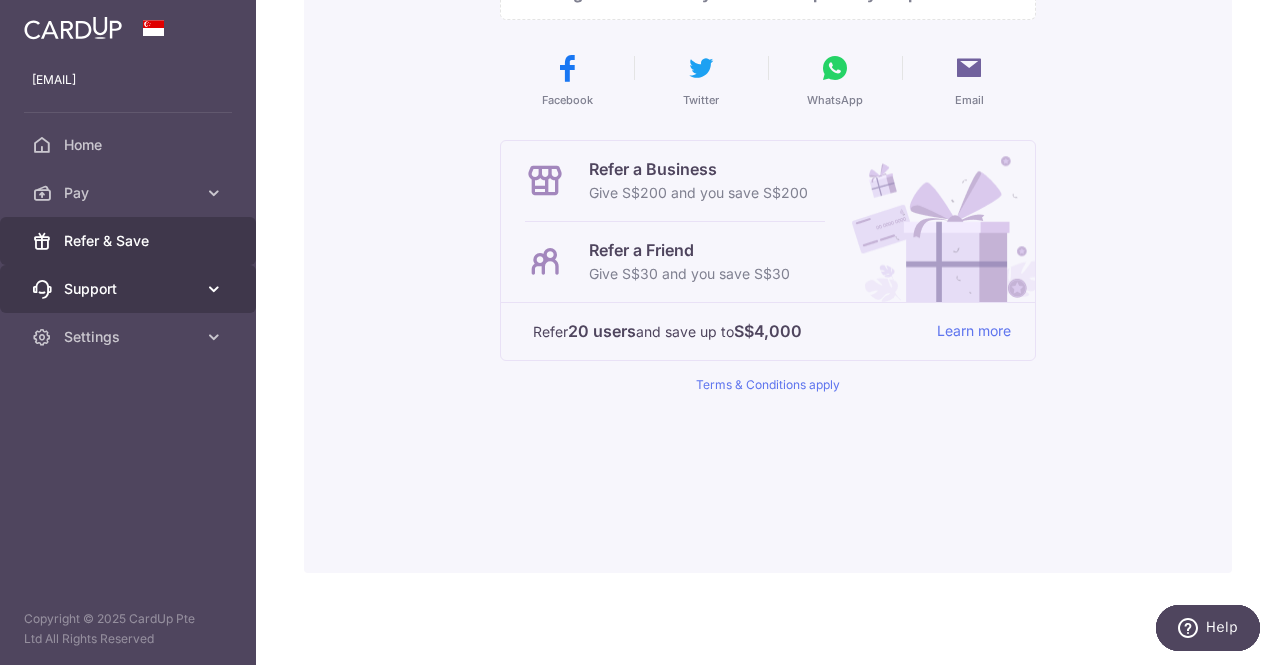 click at bounding box center (214, 289) 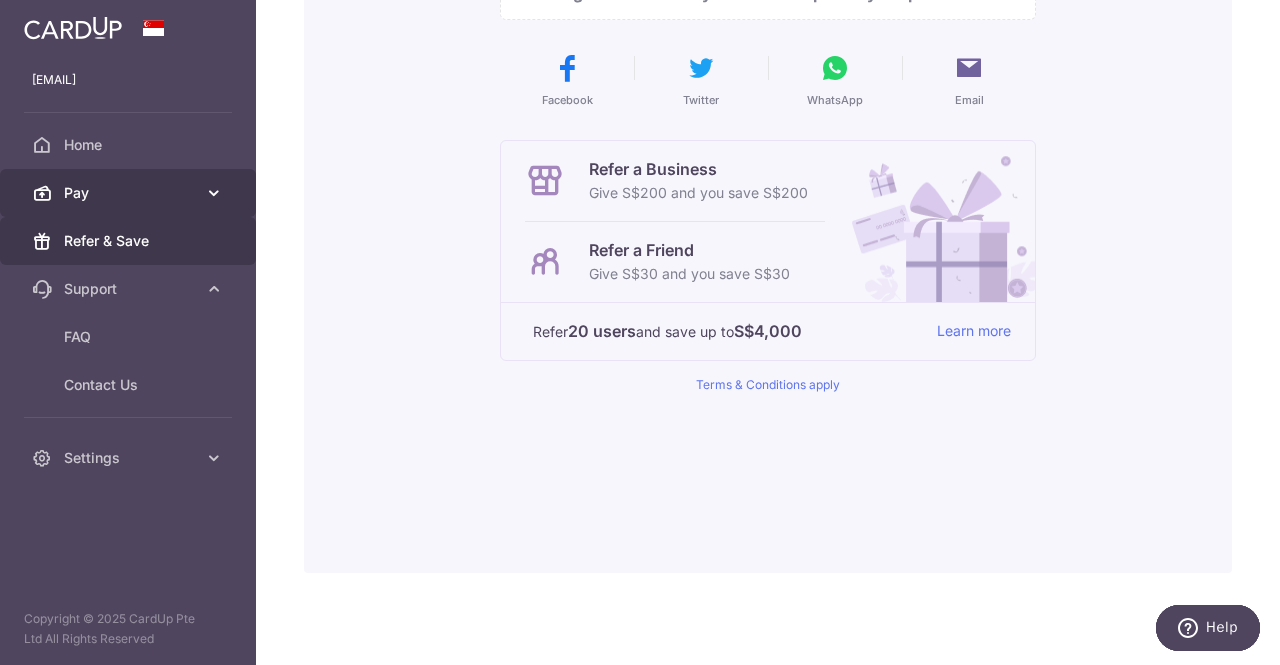 click at bounding box center [214, 193] 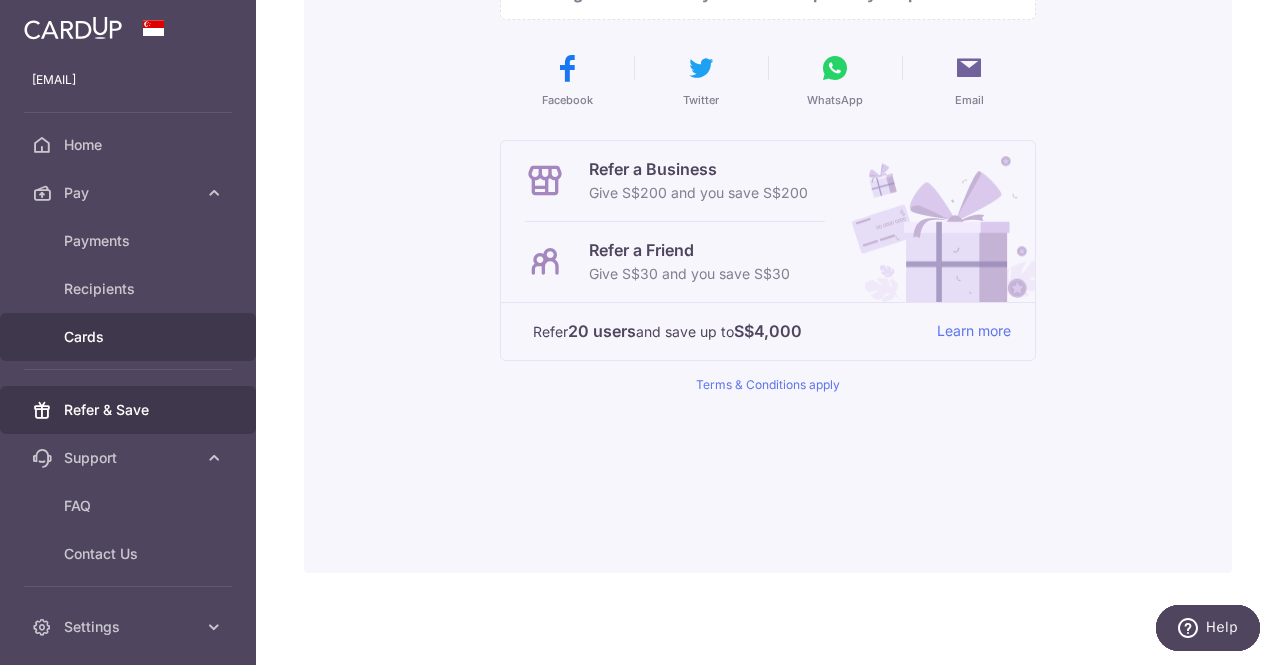 click on "Cards" at bounding box center (128, 337) 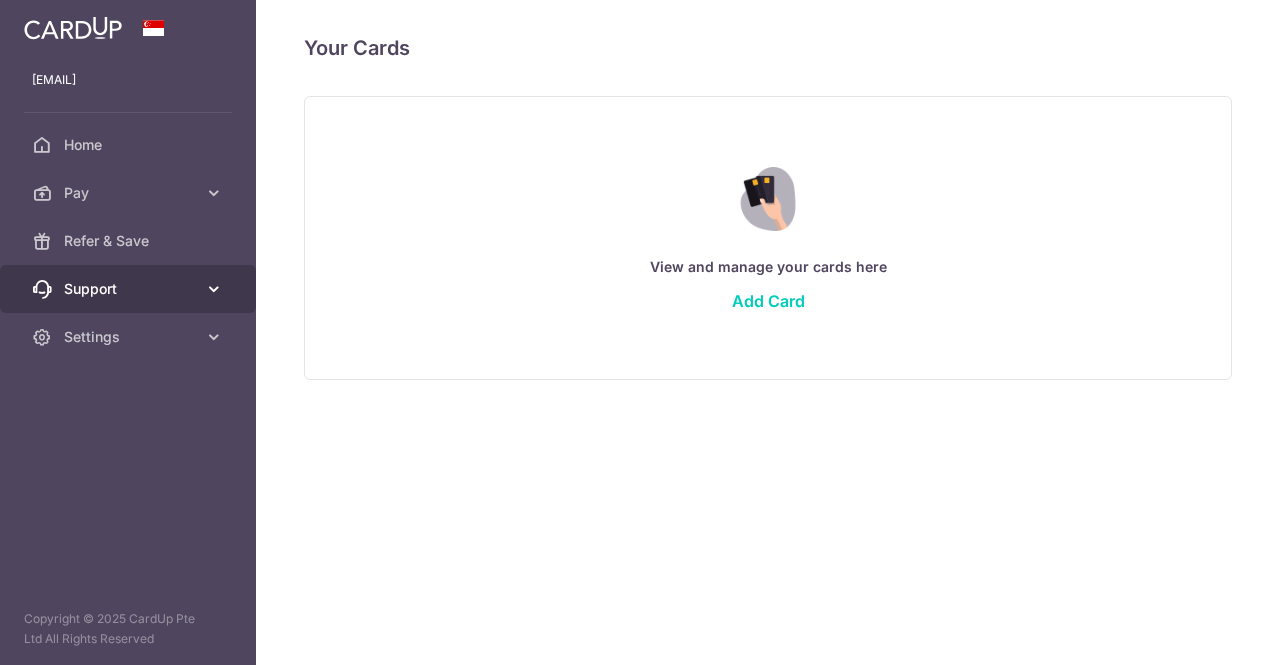scroll, scrollTop: 0, scrollLeft: 0, axis: both 